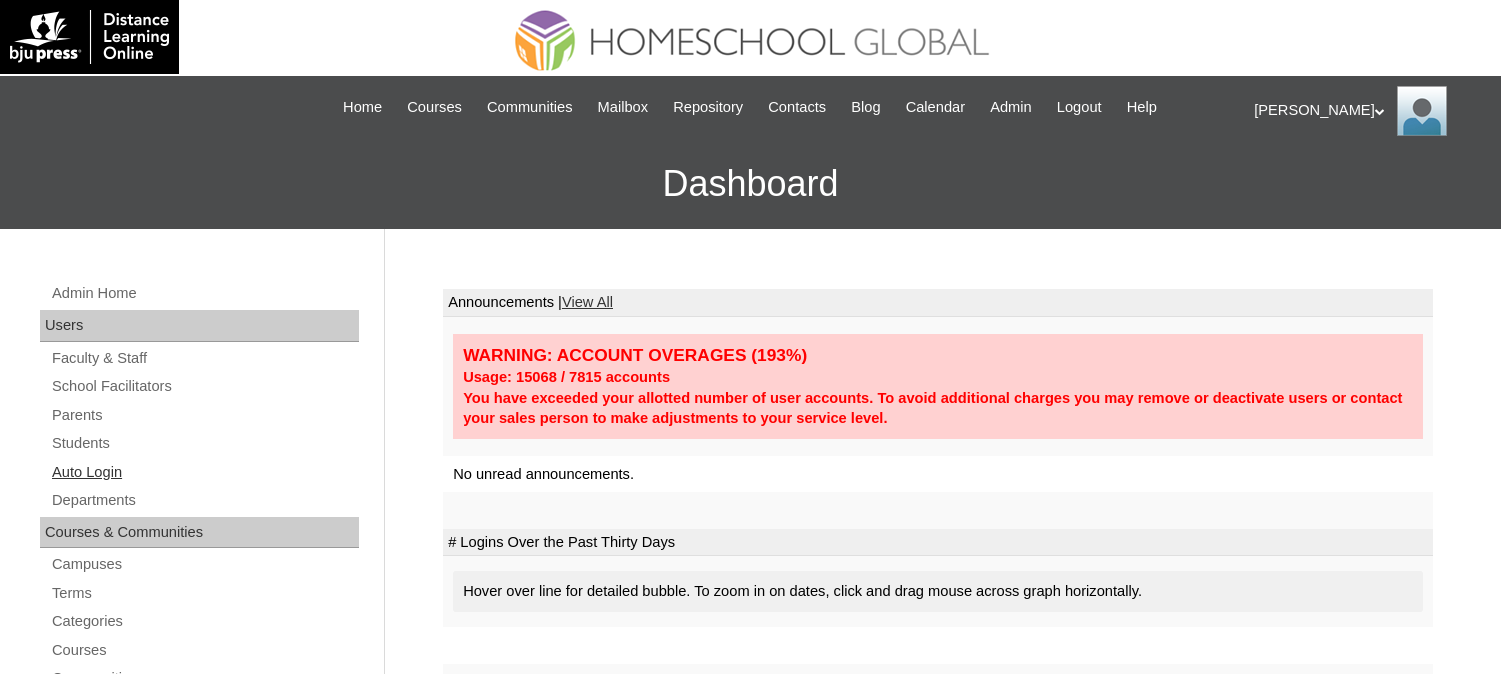 scroll, scrollTop: 0, scrollLeft: 0, axis: both 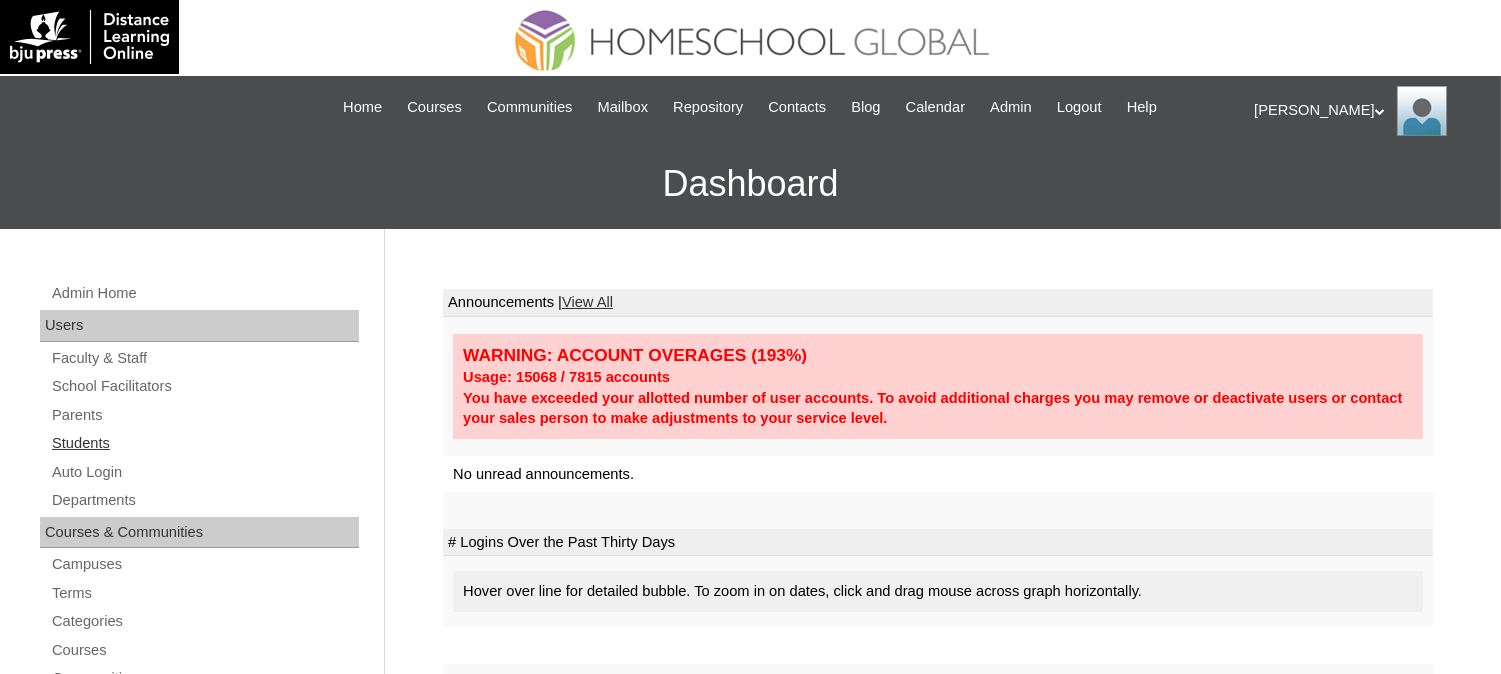 click on "Students" at bounding box center [204, 443] 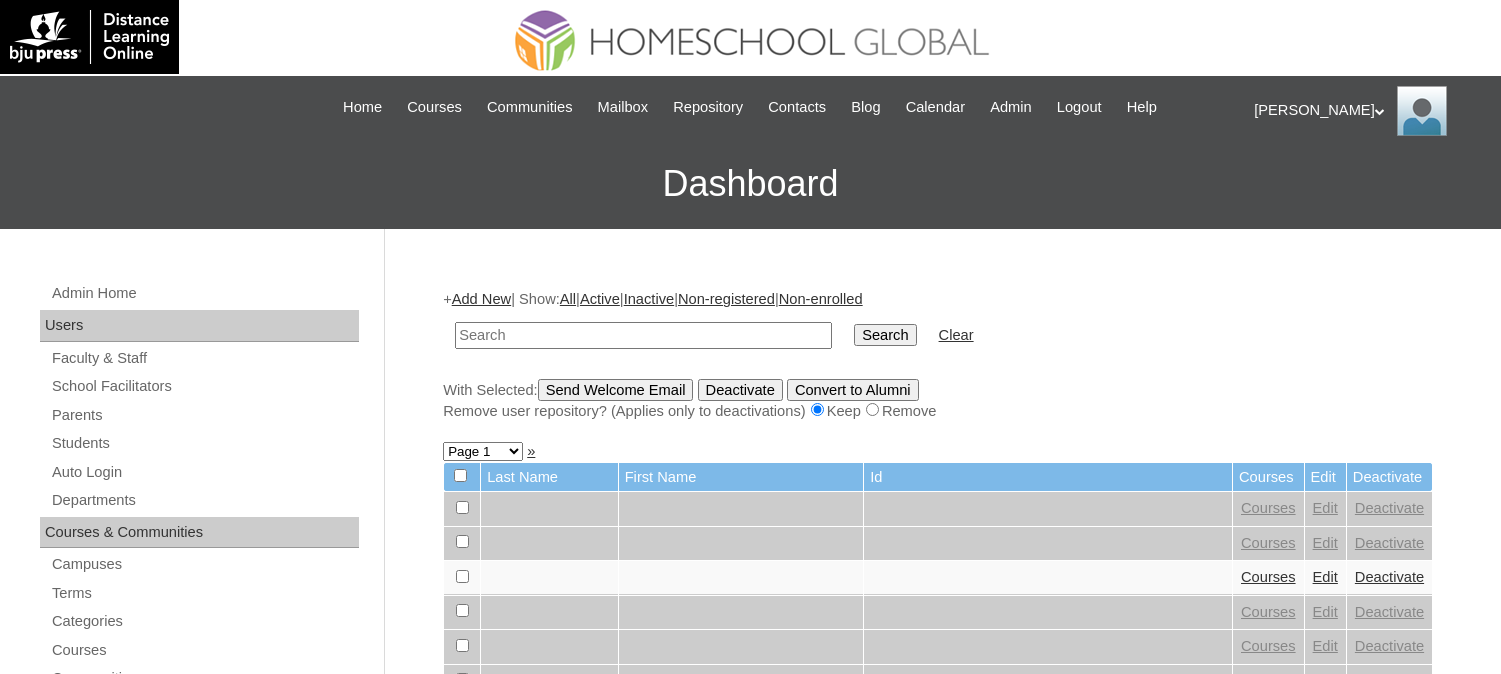 scroll, scrollTop: 0, scrollLeft: 0, axis: both 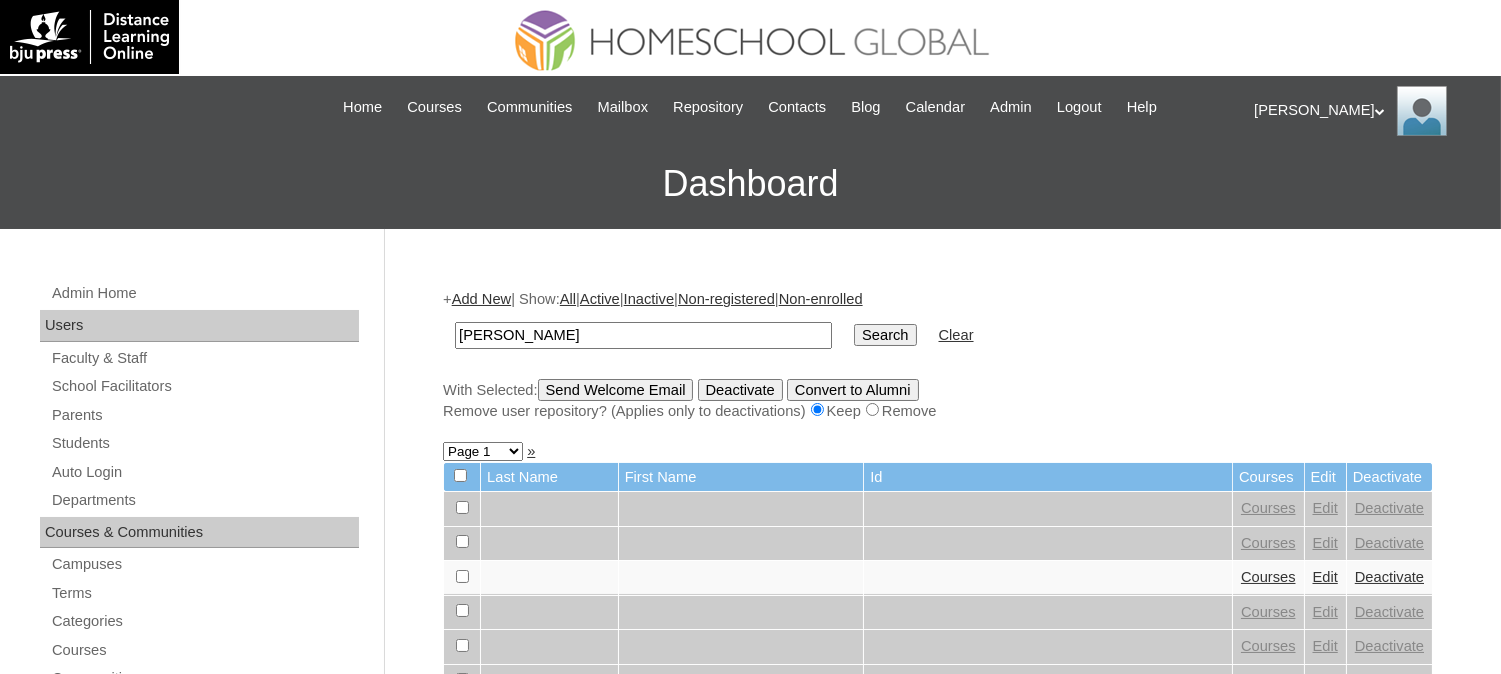type on "[PERSON_NAME]" 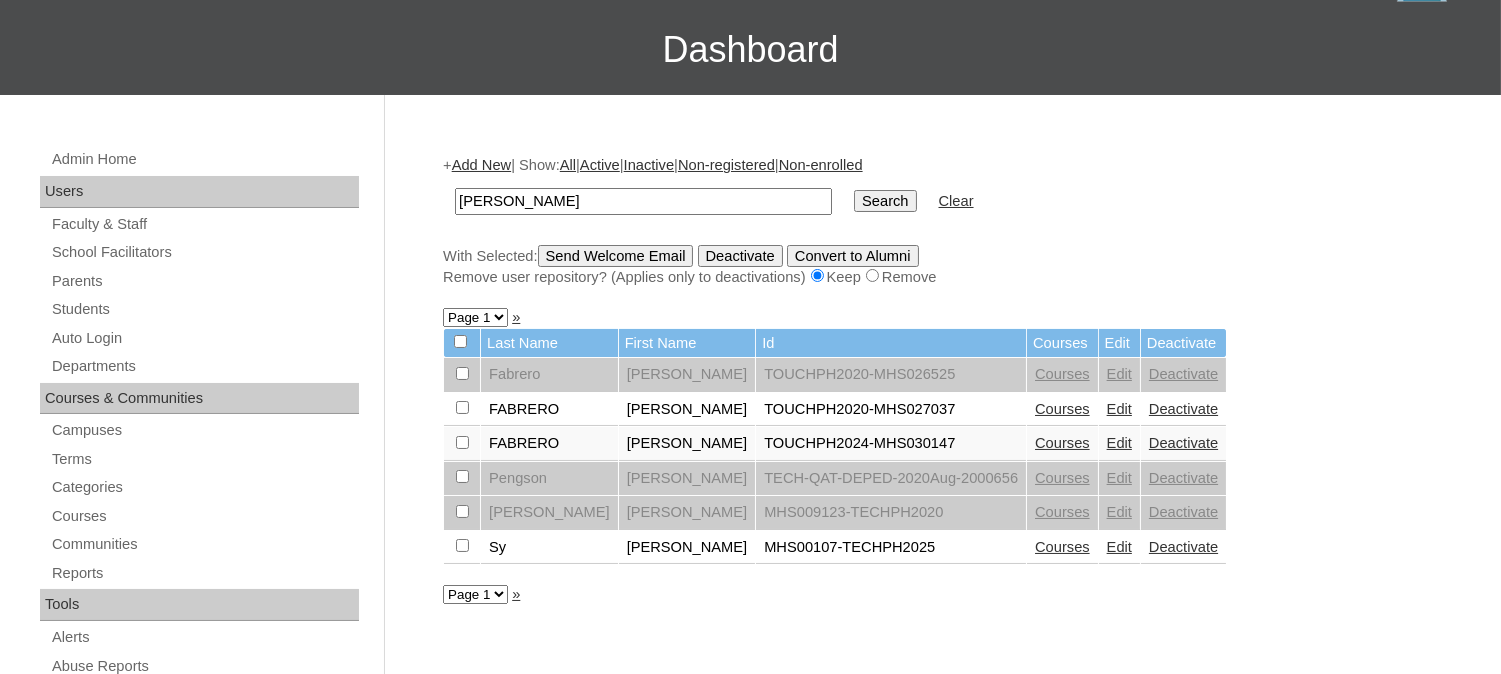 scroll, scrollTop: 185, scrollLeft: 0, axis: vertical 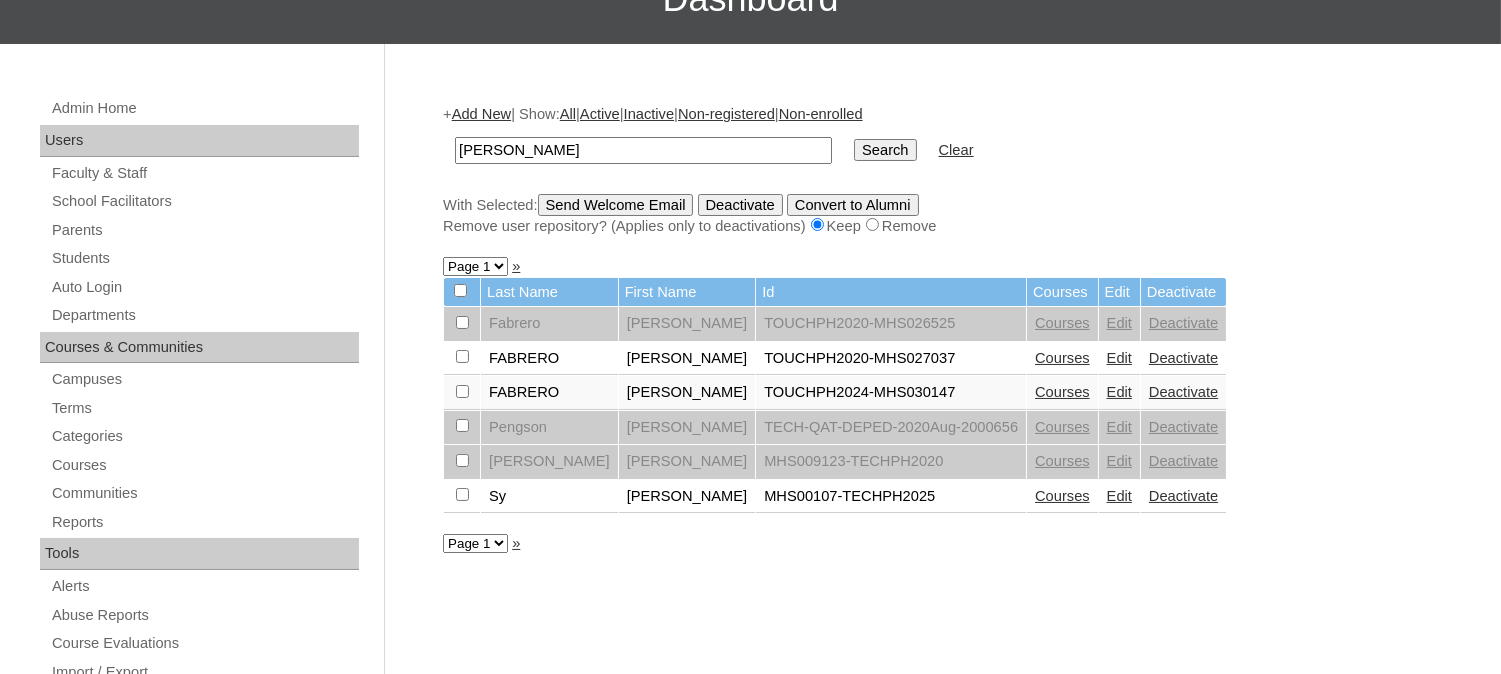click on "Courses" at bounding box center (1062, 496) 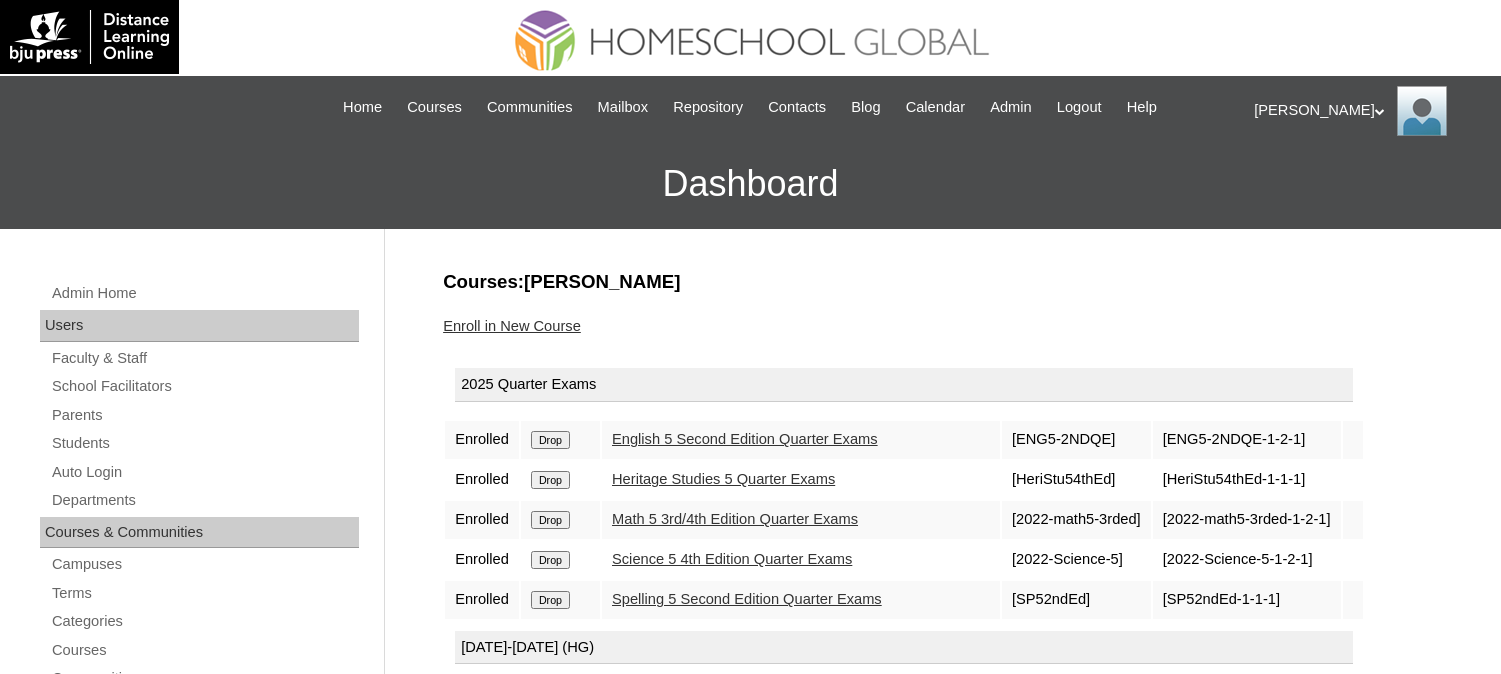 scroll, scrollTop: 0, scrollLeft: 0, axis: both 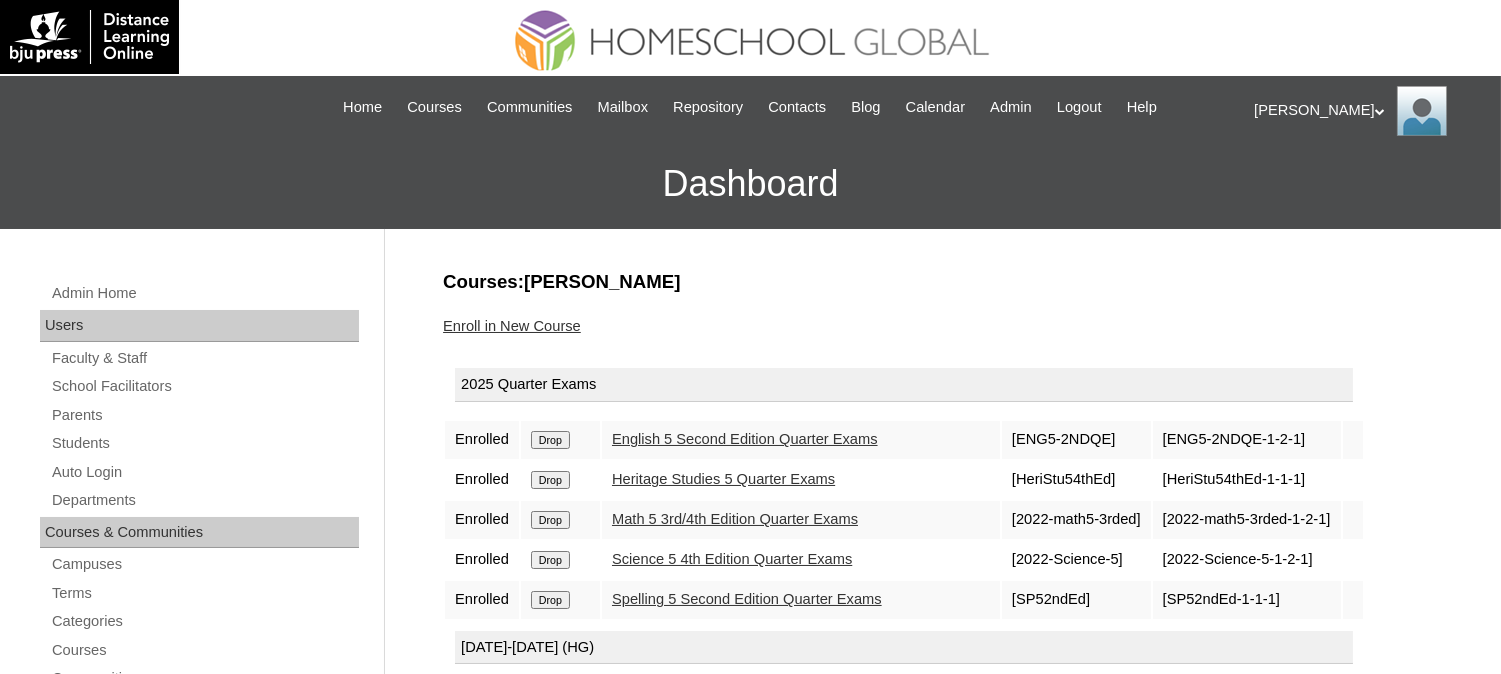 drag, startPoint x: 570, startPoint y: 474, endPoint x: 858, endPoint y: 75, distance: 492.0823 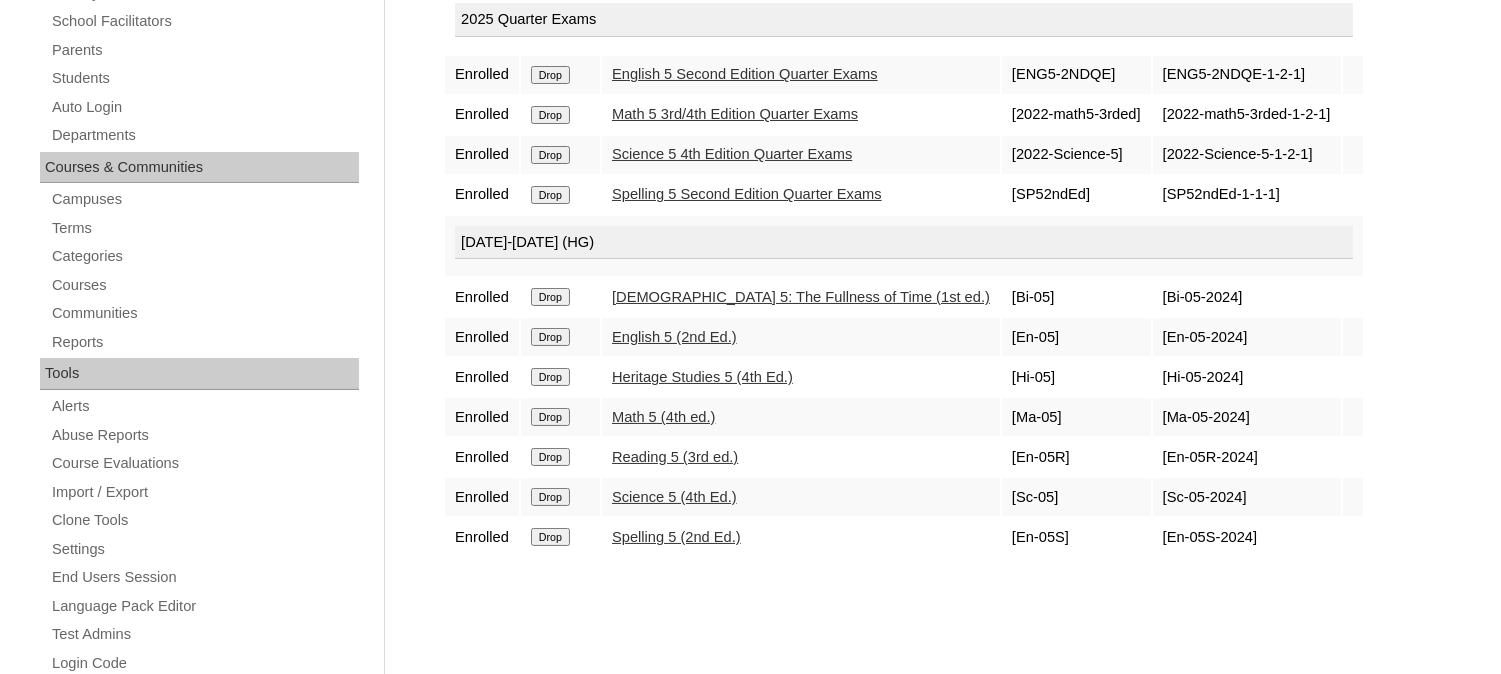 scroll, scrollTop: 370, scrollLeft: 0, axis: vertical 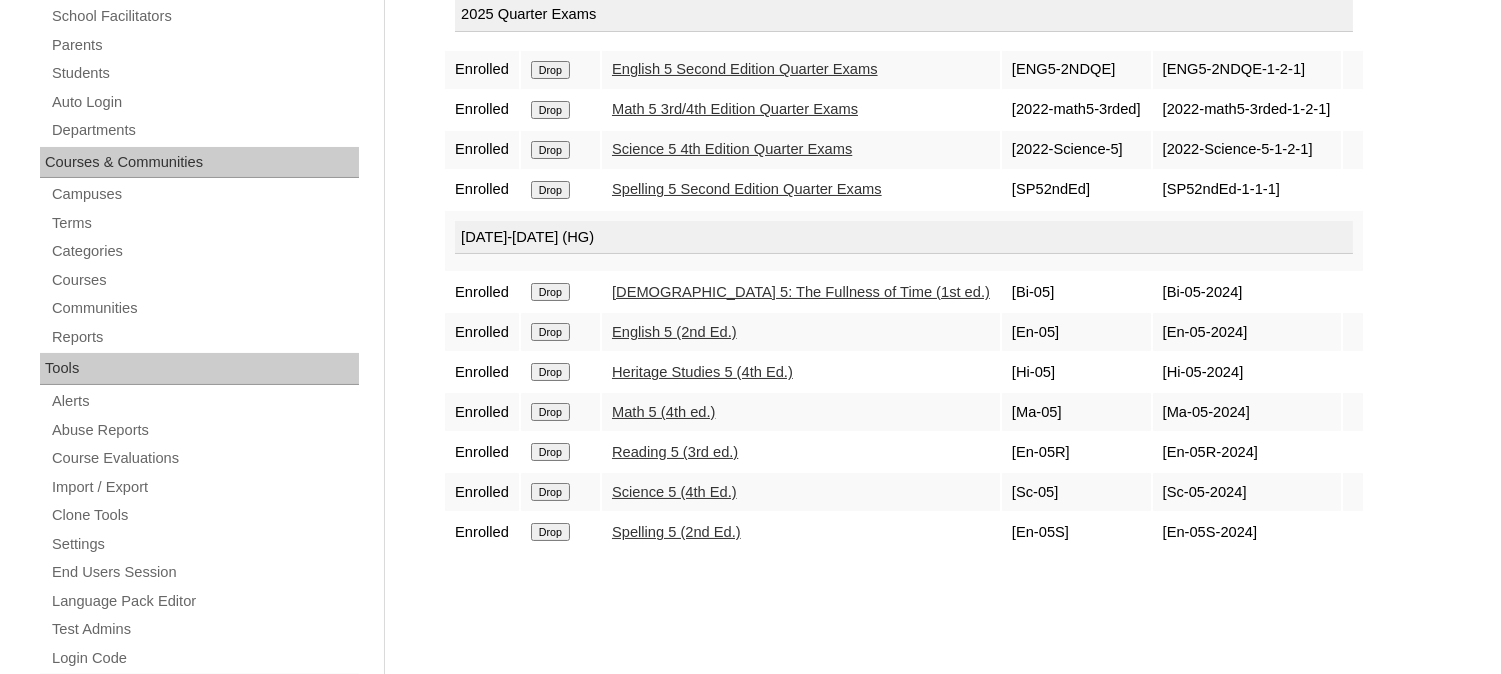 click on "Drop" at bounding box center [550, 70] 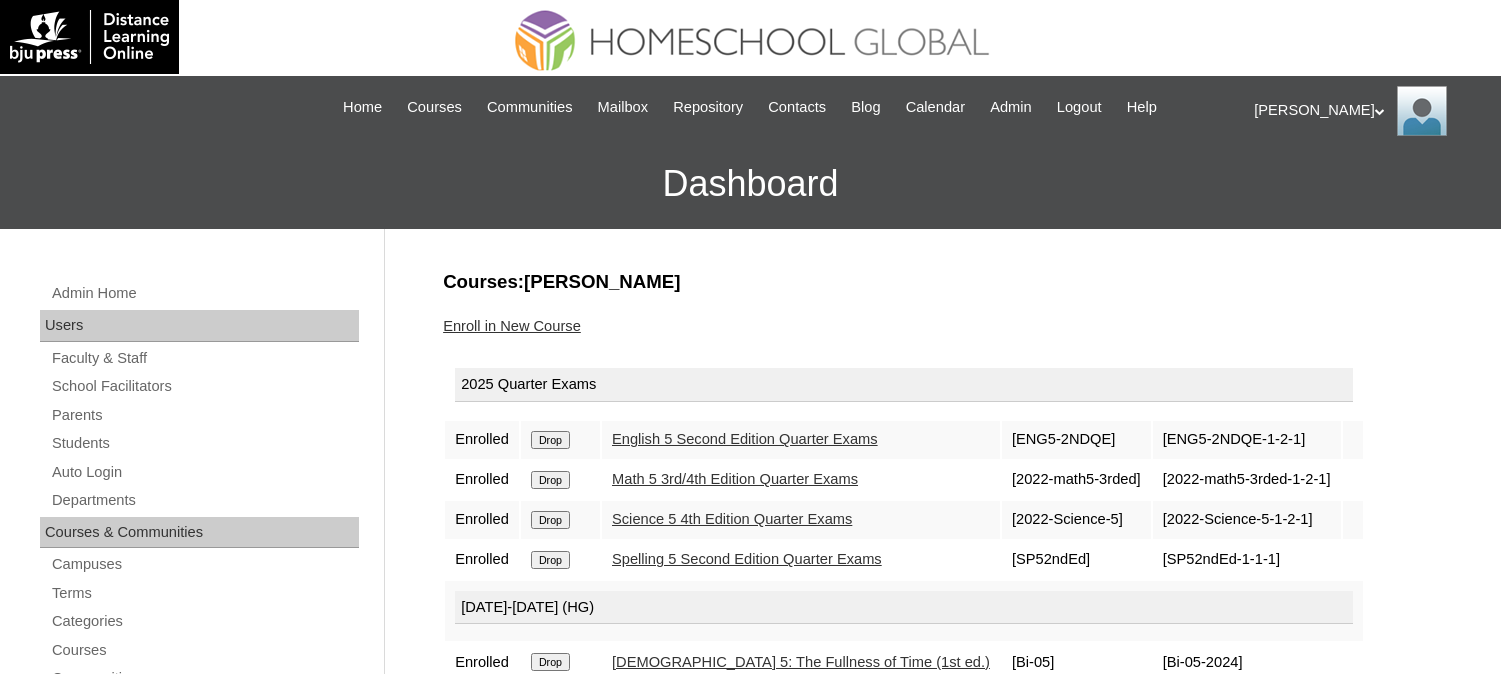 scroll, scrollTop: 0, scrollLeft: 0, axis: both 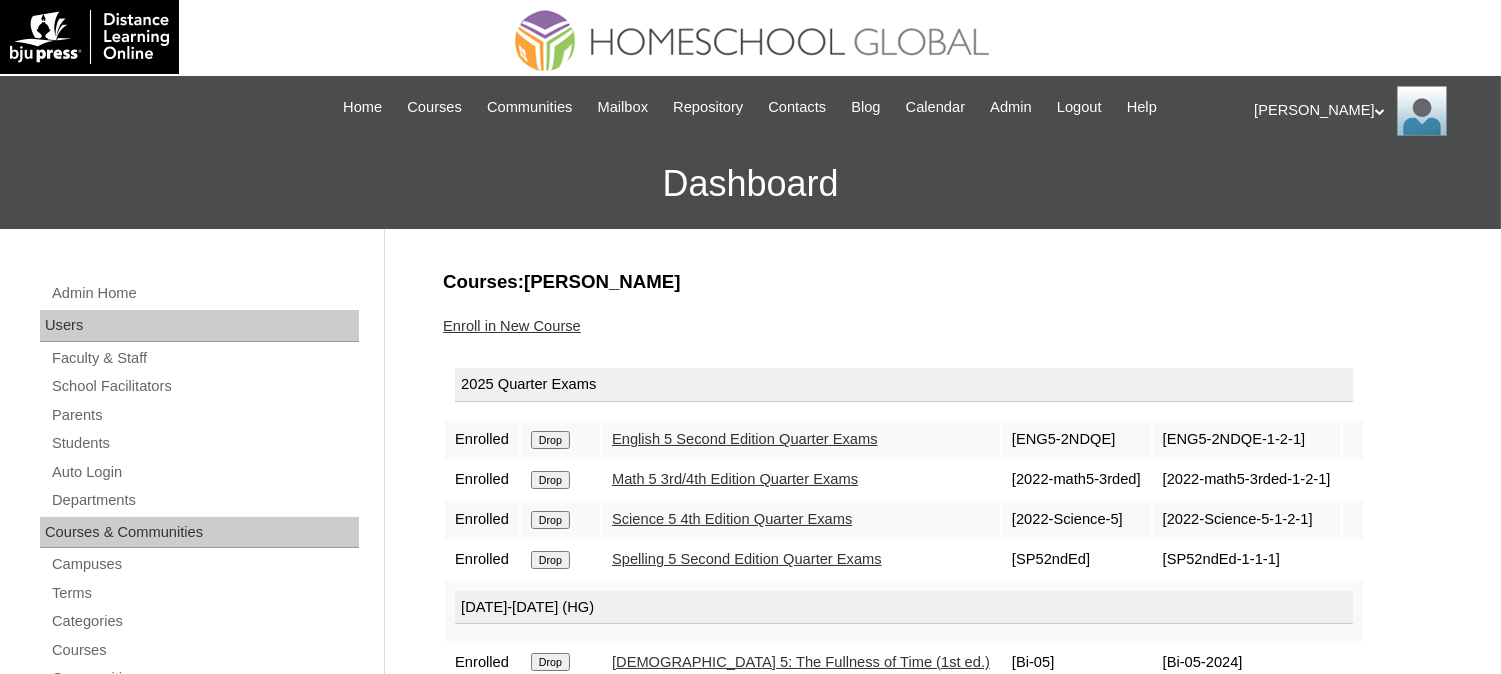 click on "Enroll in New Course" at bounding box center [512, 326] 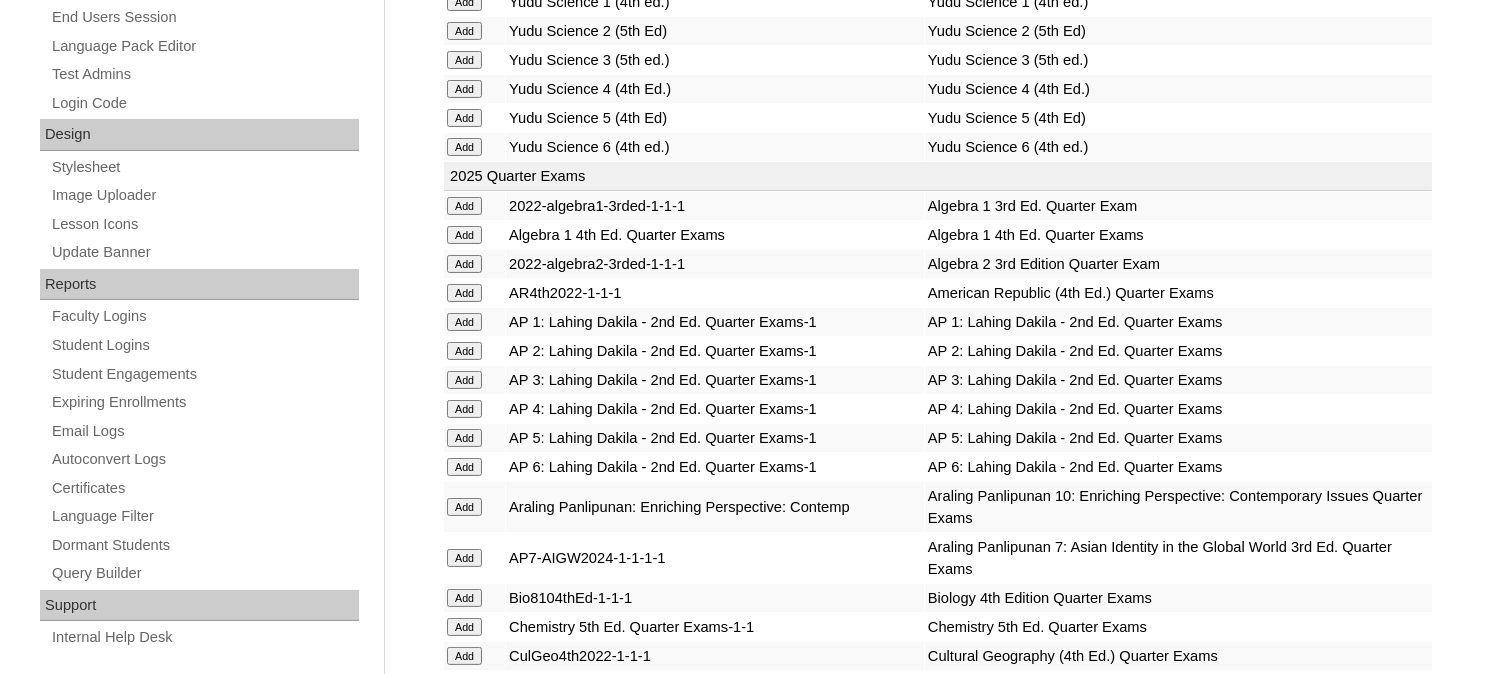 scroll, scrollTop: 925, scrollLeft: 0, axis: vertical 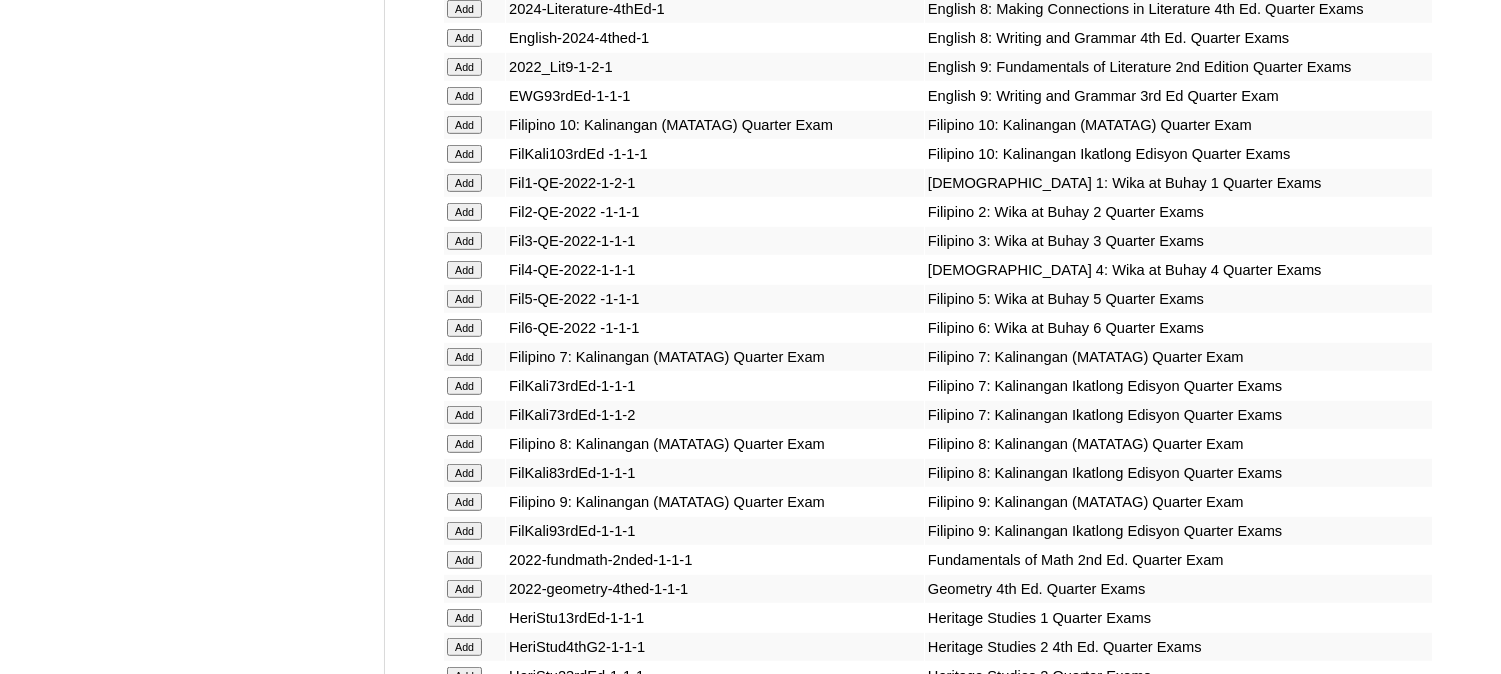 click on "Add" at bounding box center (464, -1660) 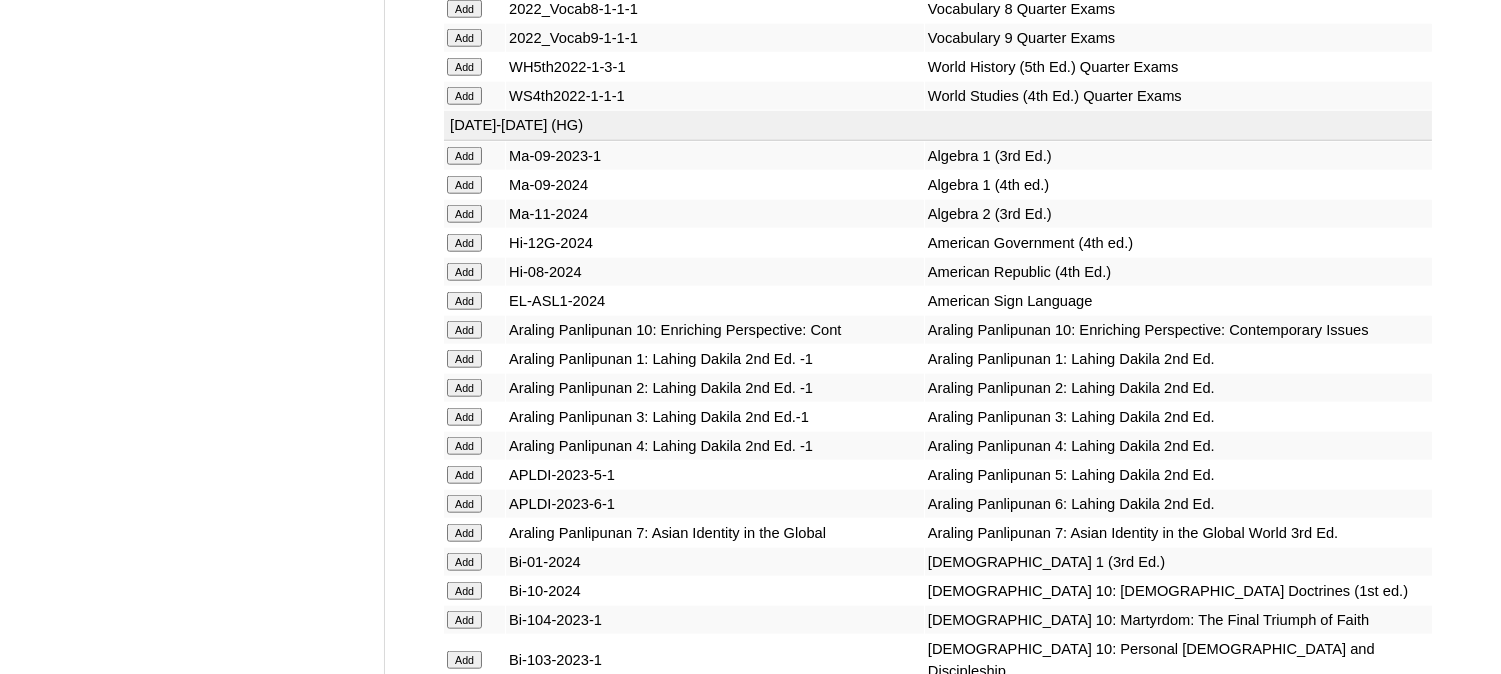 scroll, scrollTop: 3888, scrollLeft: 0, axis: vertical 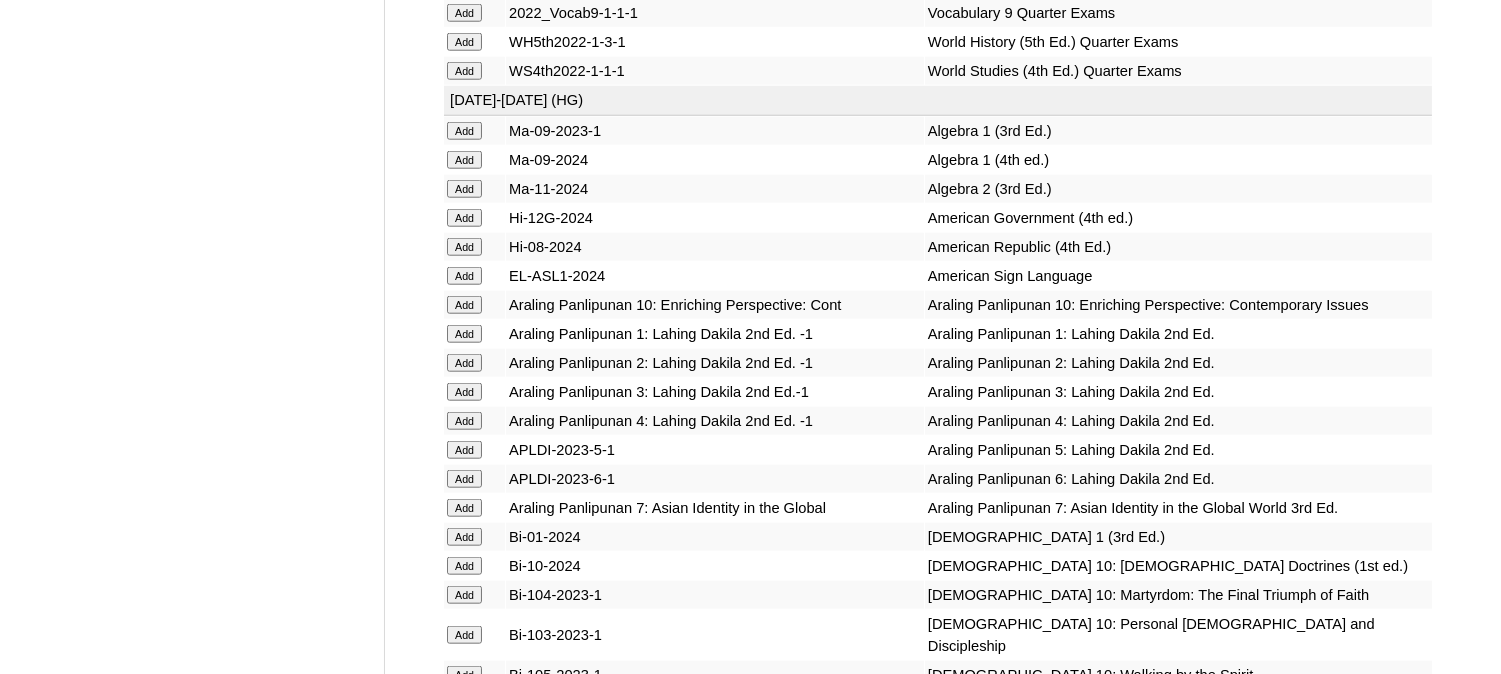 click on "Add" at bounding box center (464, -3512) 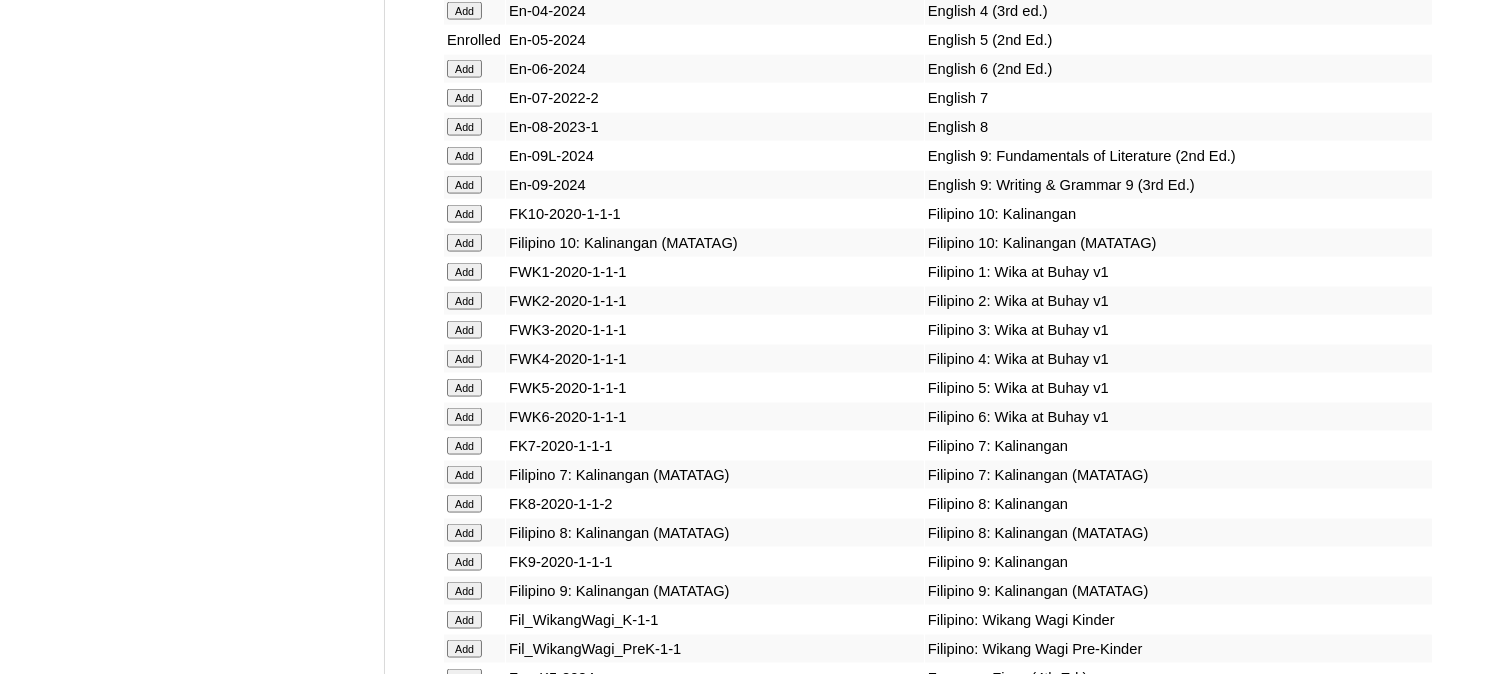 scroll, scrollTop: 5555, scrollLeft: 0, axis: vertical 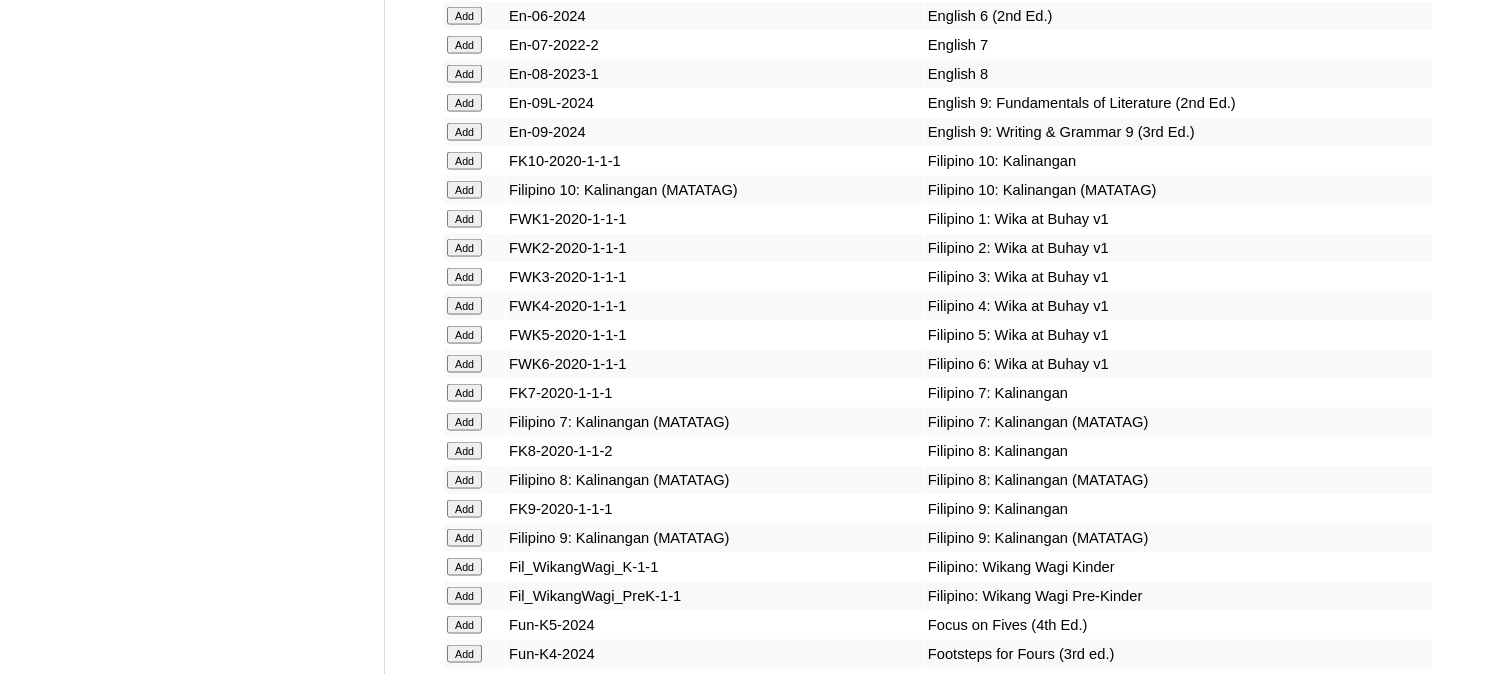 click on "Add" at bounding box center (464, -5179) 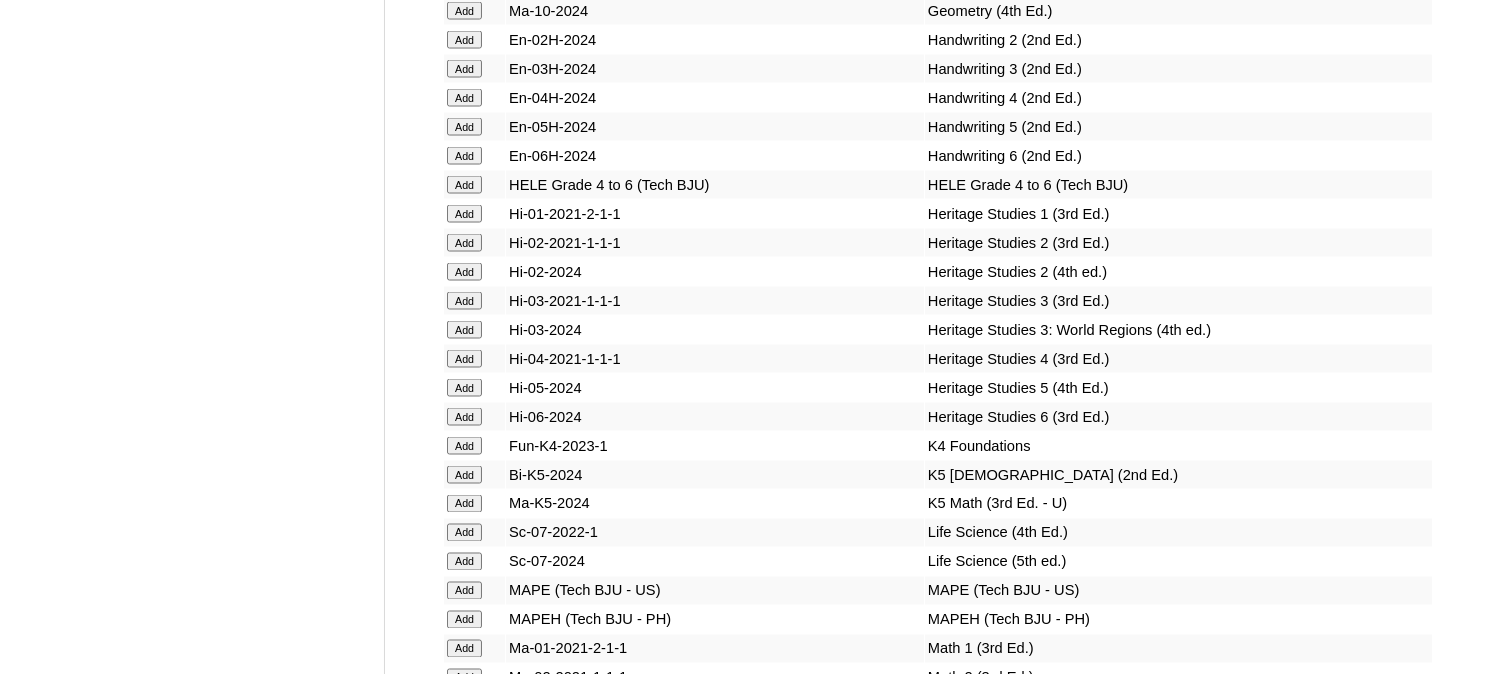 scroll, scrollTop: 6296, scrollLeft: 0, axis: vertical 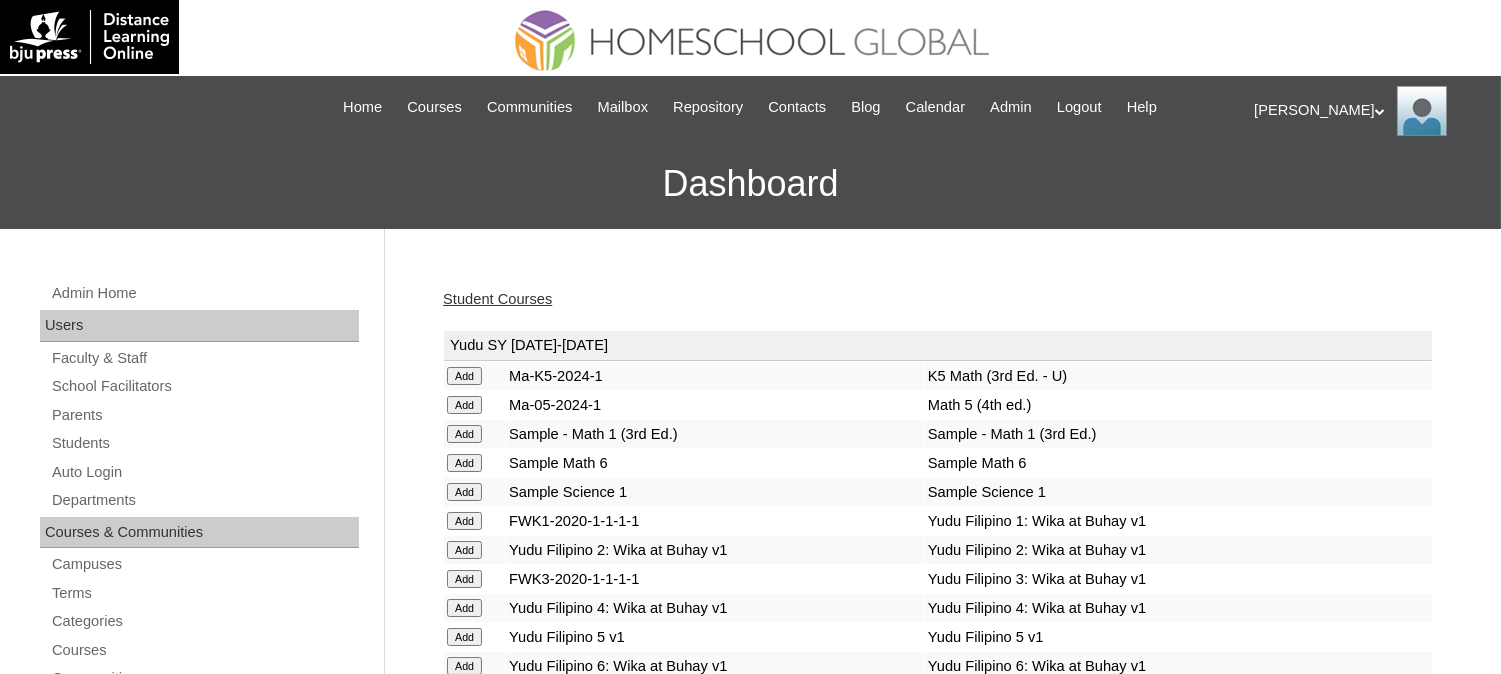 click on "Student Courses" at bounding box center (497, 299) 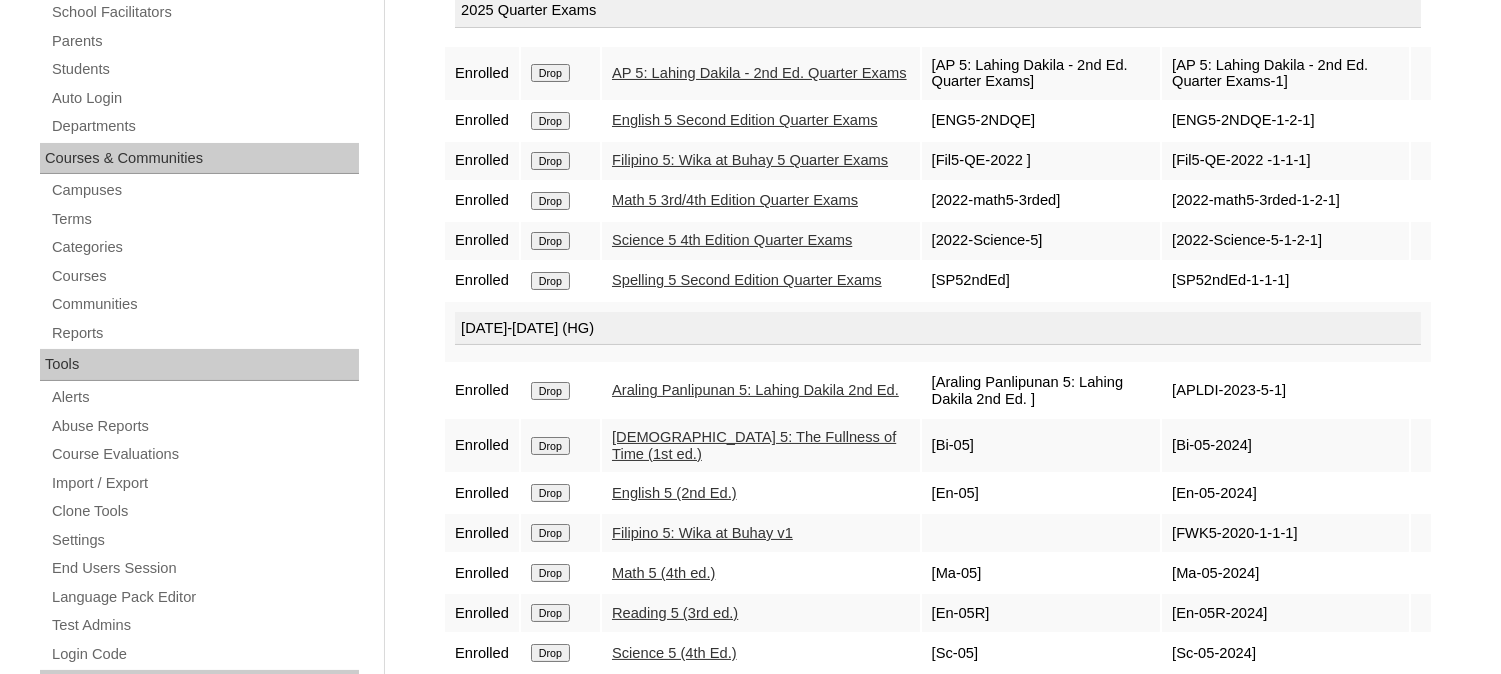 scroll, scrollTop: 370, scrollLeft: 0, axis: vertical 